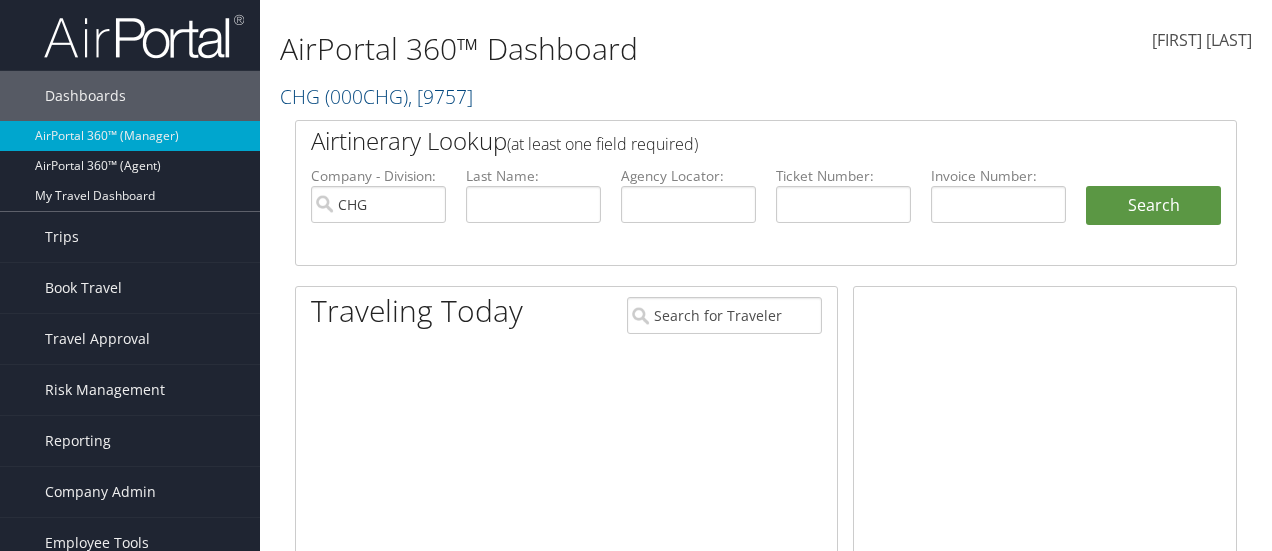scroll, scrollTop: 0, scrollLeft: 0, axis: both 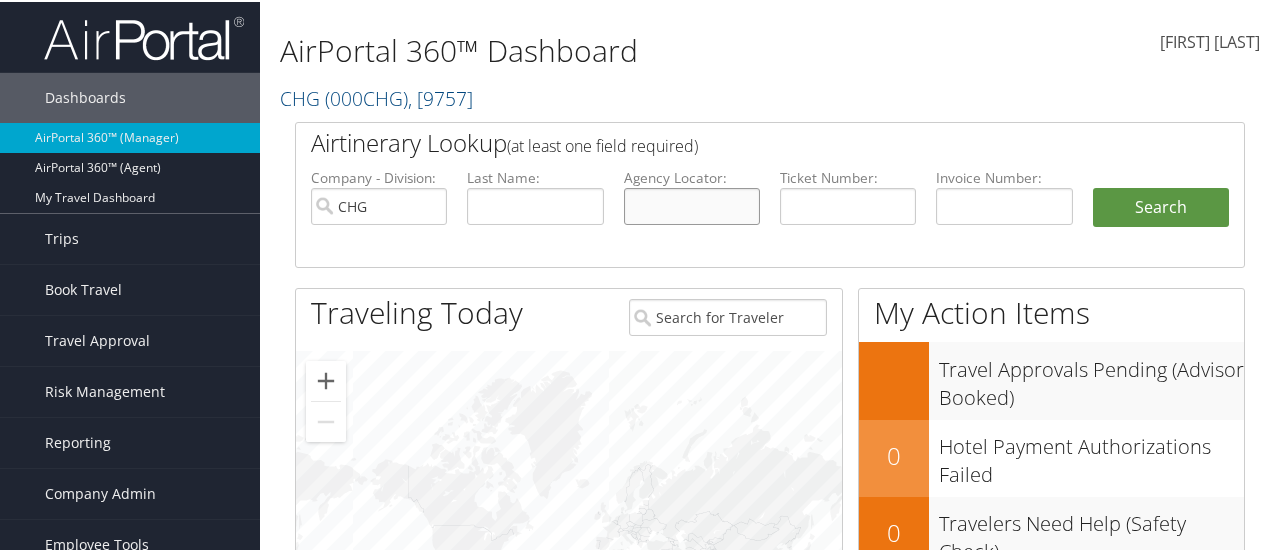 click at bounding box center [692, 204] 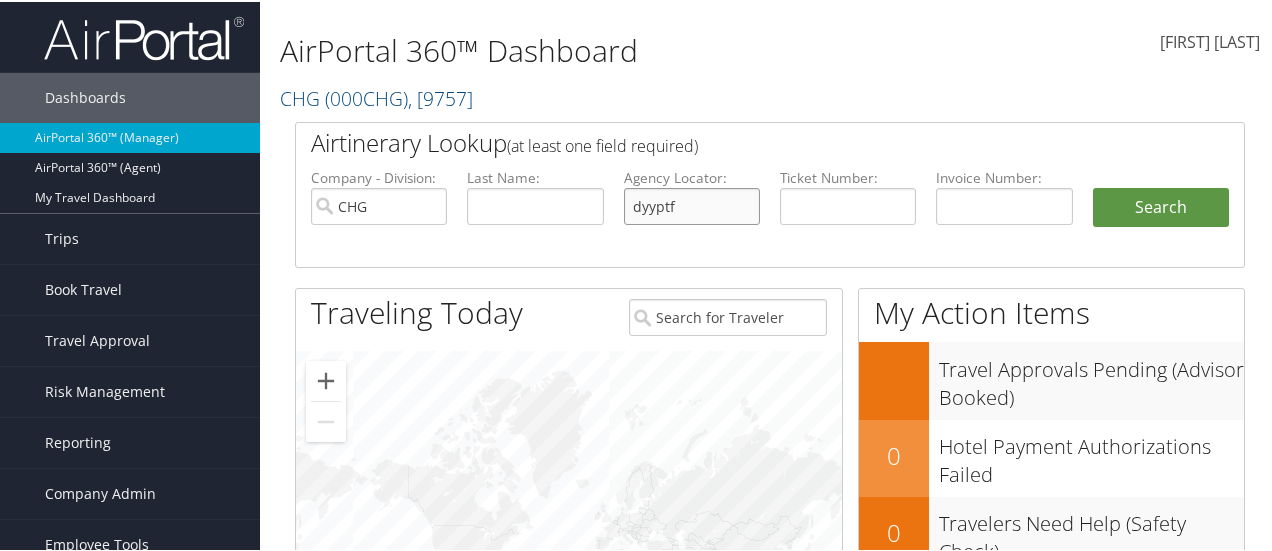 type on "dyyptf" 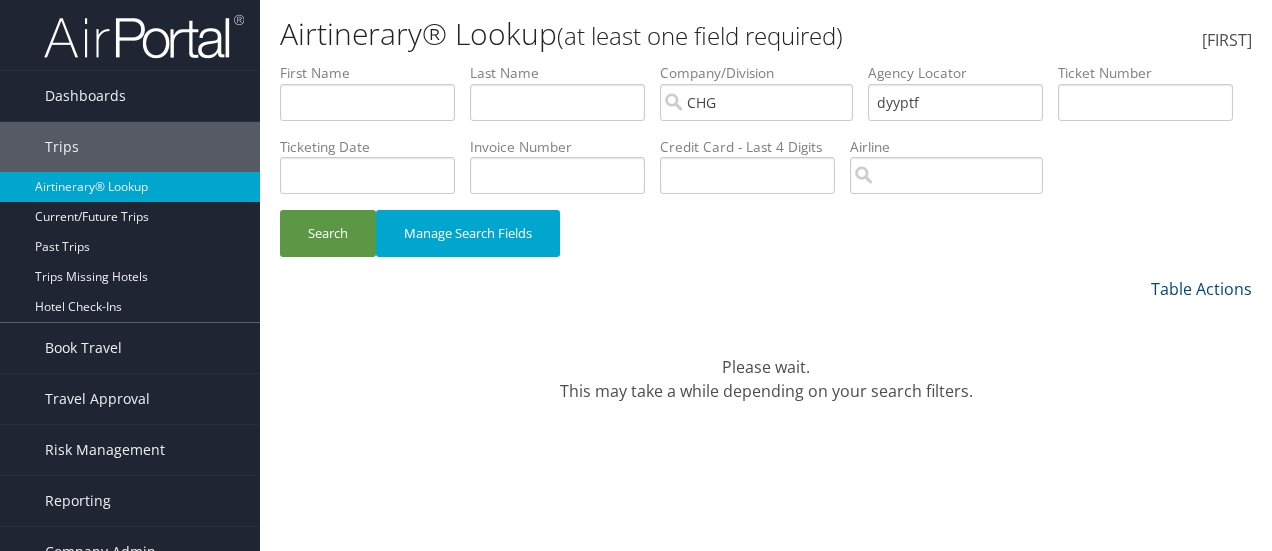 scroll, scrollTop: 0, scrollLeft: 0, axis: both 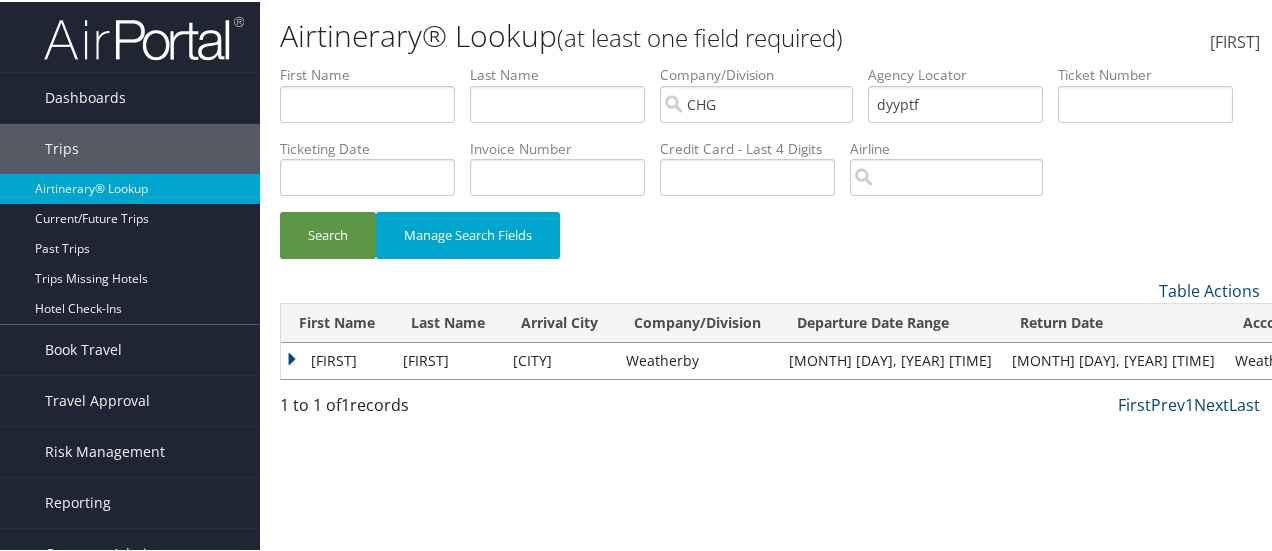 click on "[FIRST]" at bounding box center (337, 359) 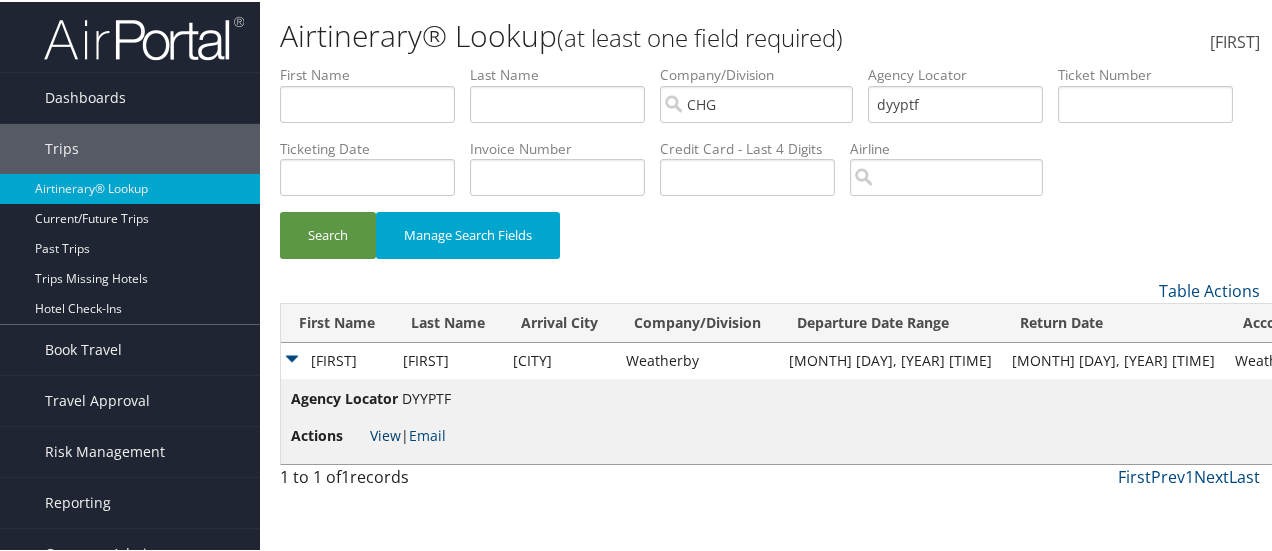 click on "View" at bounding box center [385, 433] 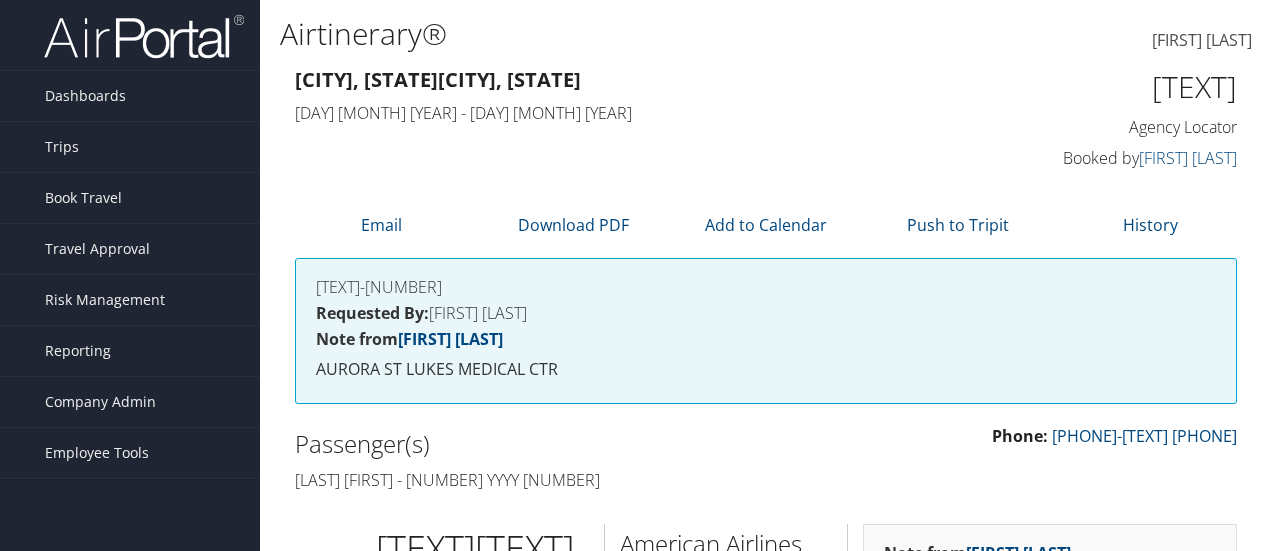 scroll, scrollTop: 0, scrollLeft: 0, axis: both 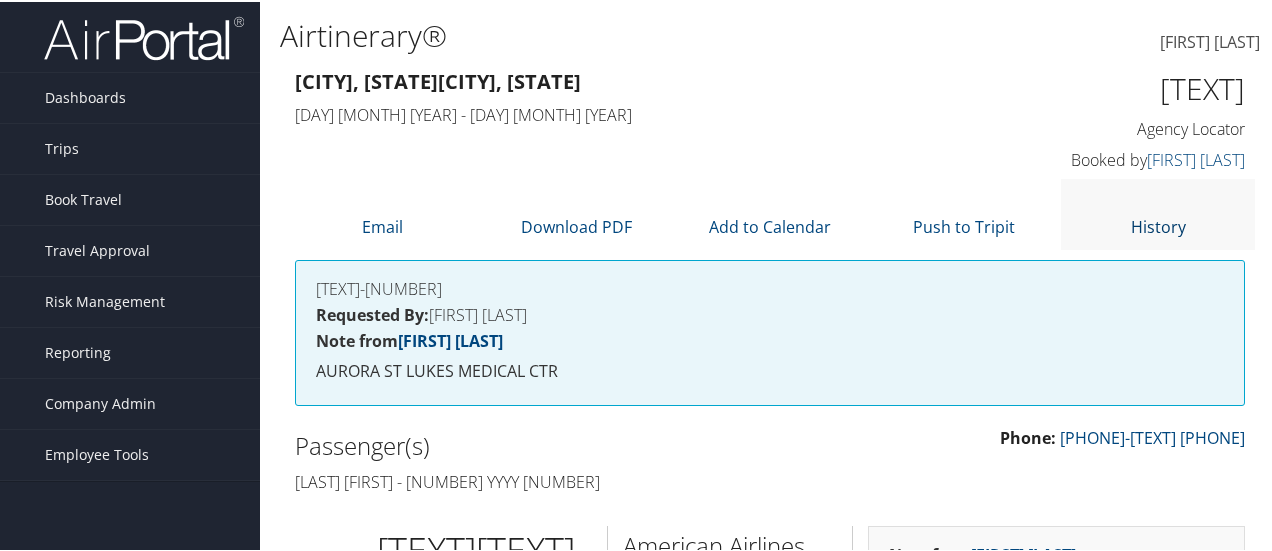 click on "History" at bounding box center [1158, 225] 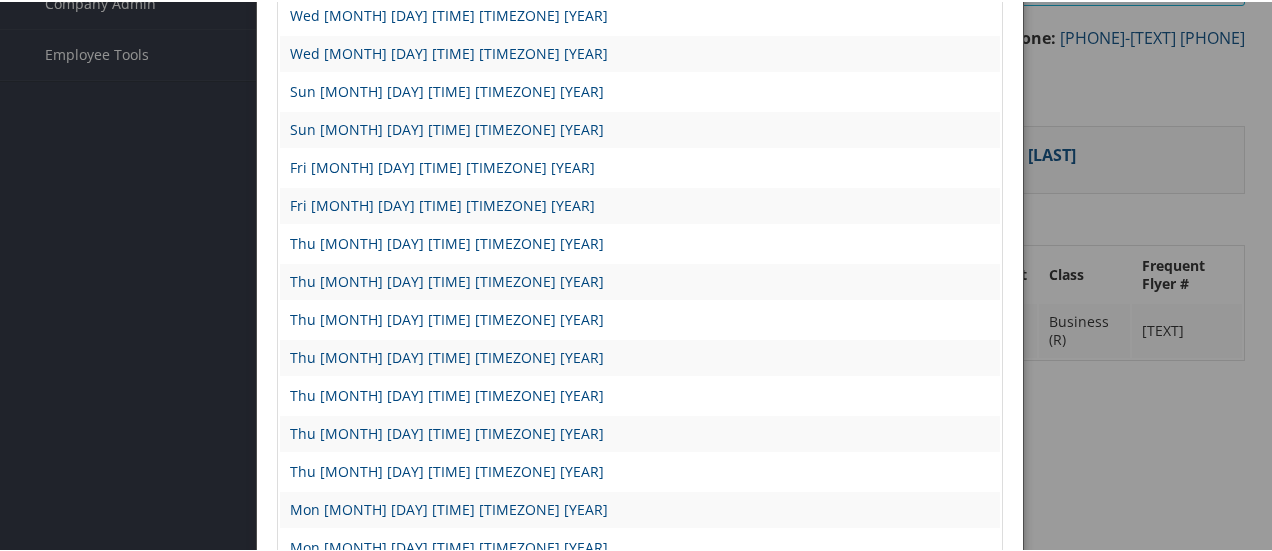 scroll, scrollTop: 600, scrollLeft: 0, axis: vertical 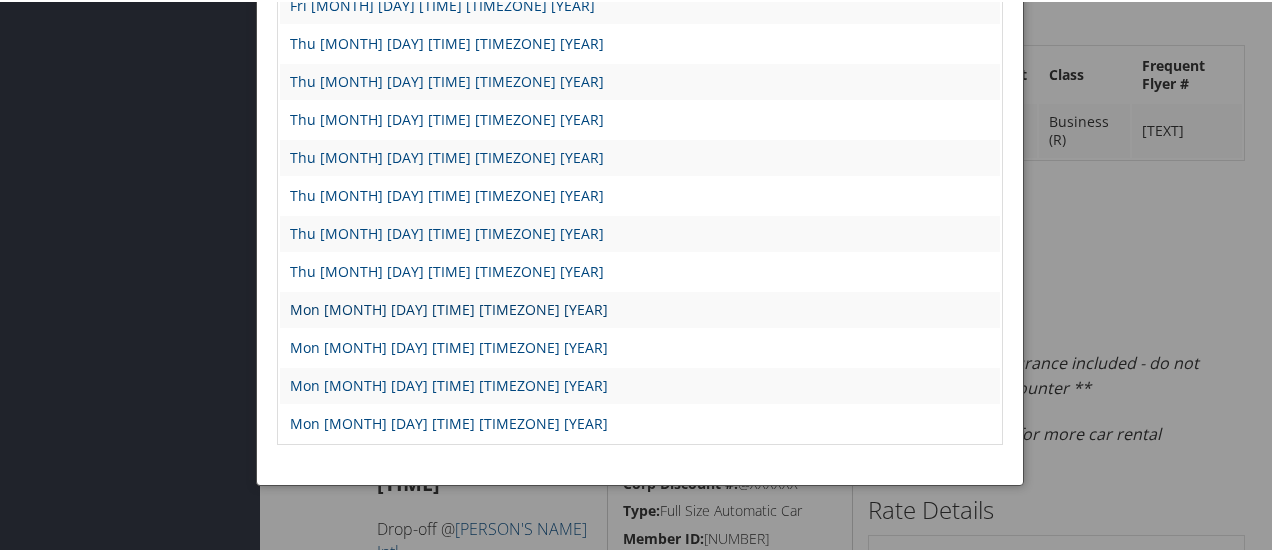 click on "[DAY] [MONTH] [DAY] [TIME] [TIMEZONE] [YEAR]" at bounding box center (449, 307) 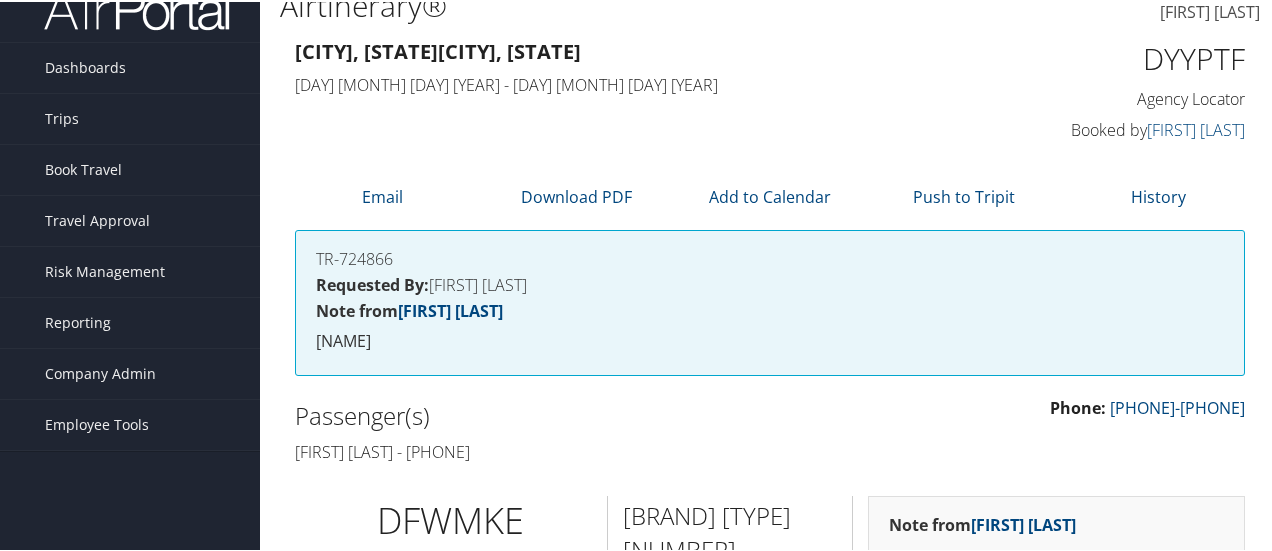 scroll, scrollTop: 0, scrollLeft: 0, axis: both 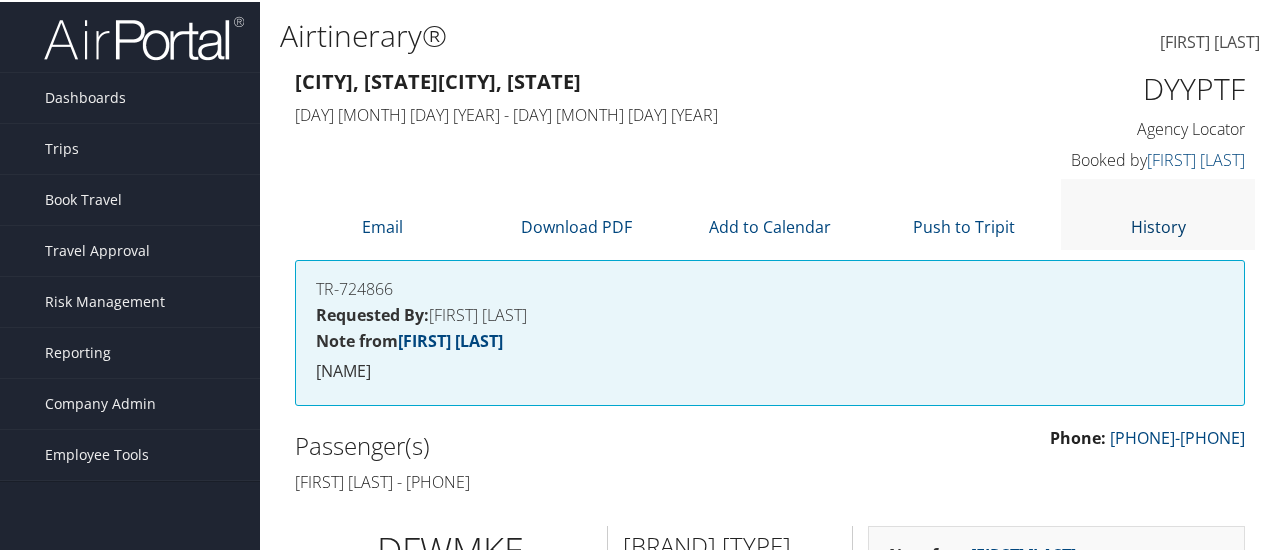 click on "History" at bounding box center [1158, 225] 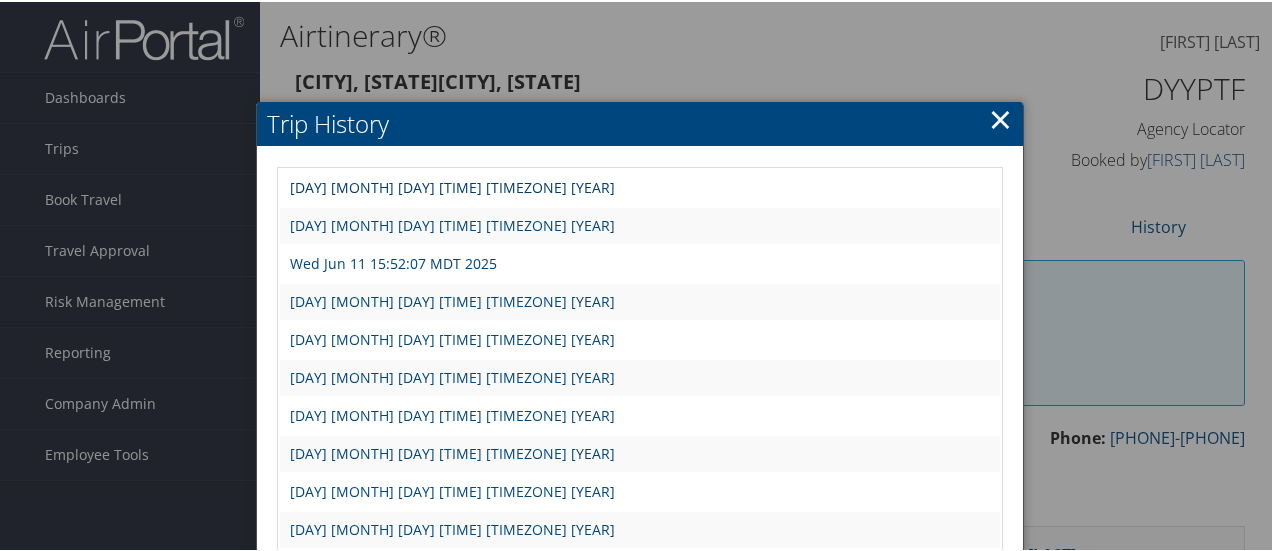 click on "[DAY] [MONTH] [DAY] [TIME] [TIMEZONE] [YEAR]" at bounding box center (452, 185) 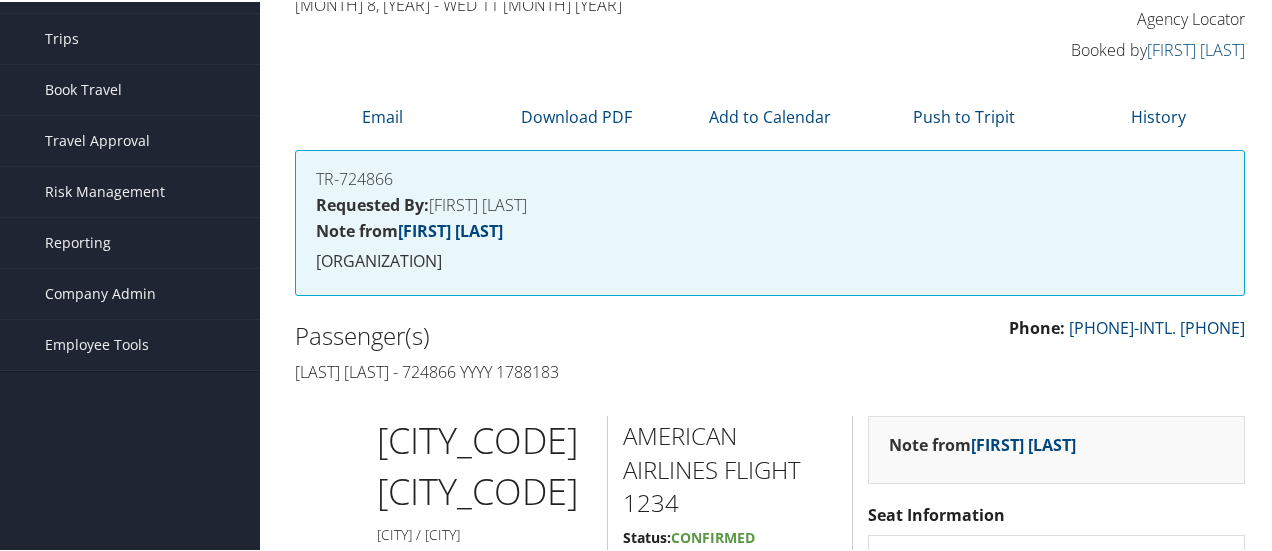 scroll, scrollTop: 0, scrollLeft: 0, axis: both 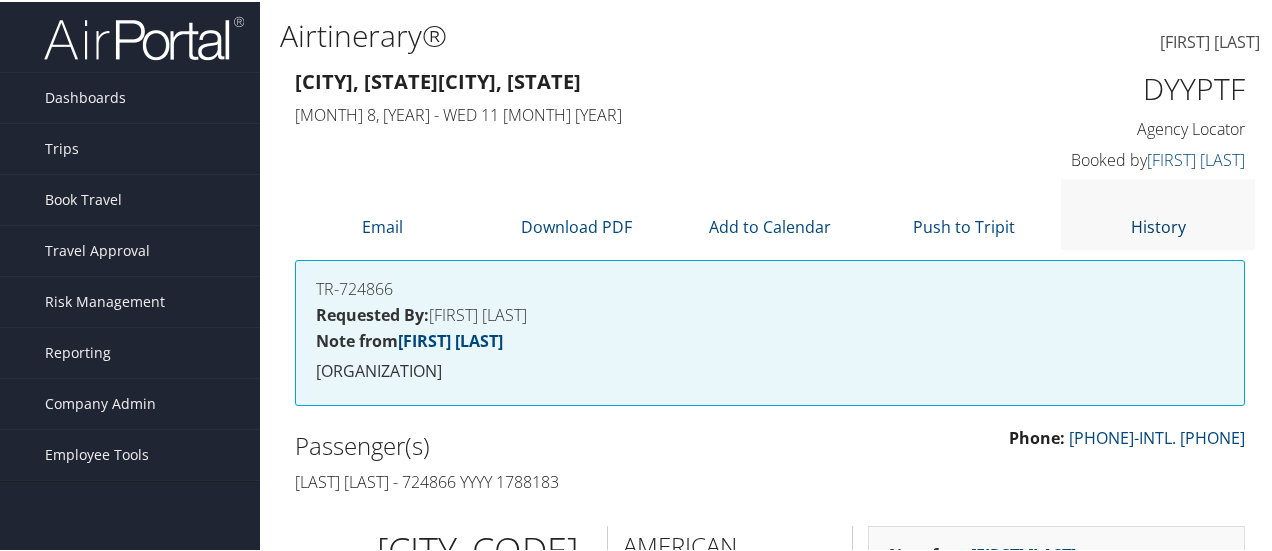 click on "History" at bounding box center [1158, 225] 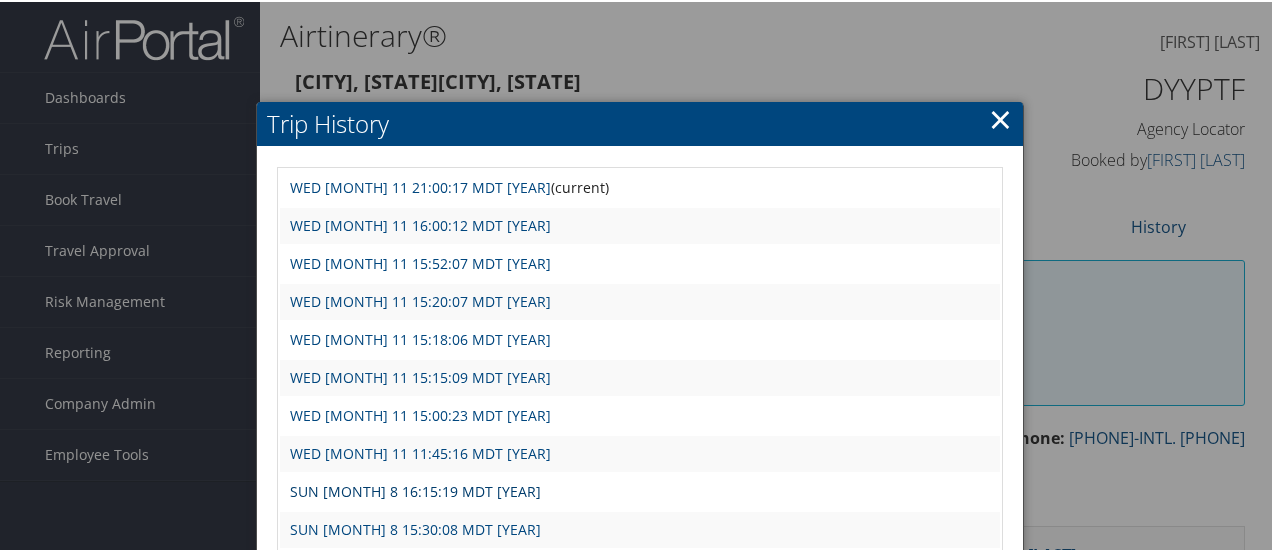 click on "SUN [MONTH] 8 16:15:19 MDT [YEAR]" at bounding box center [415, 489] 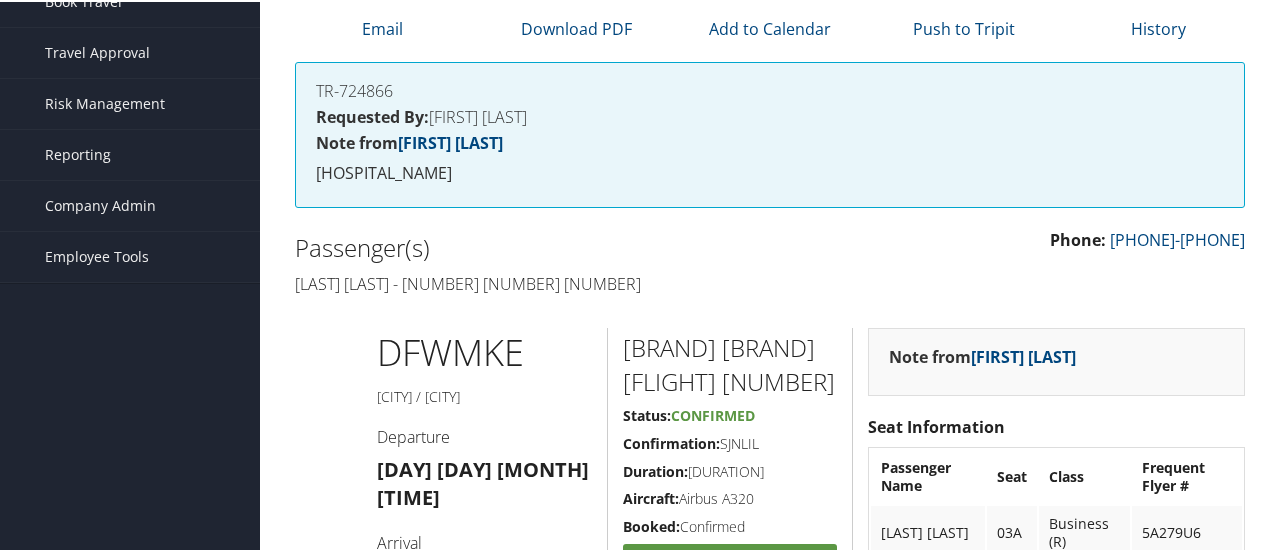 scroll, scrollTop: 100, scrollLeft: 0, axis: vertical 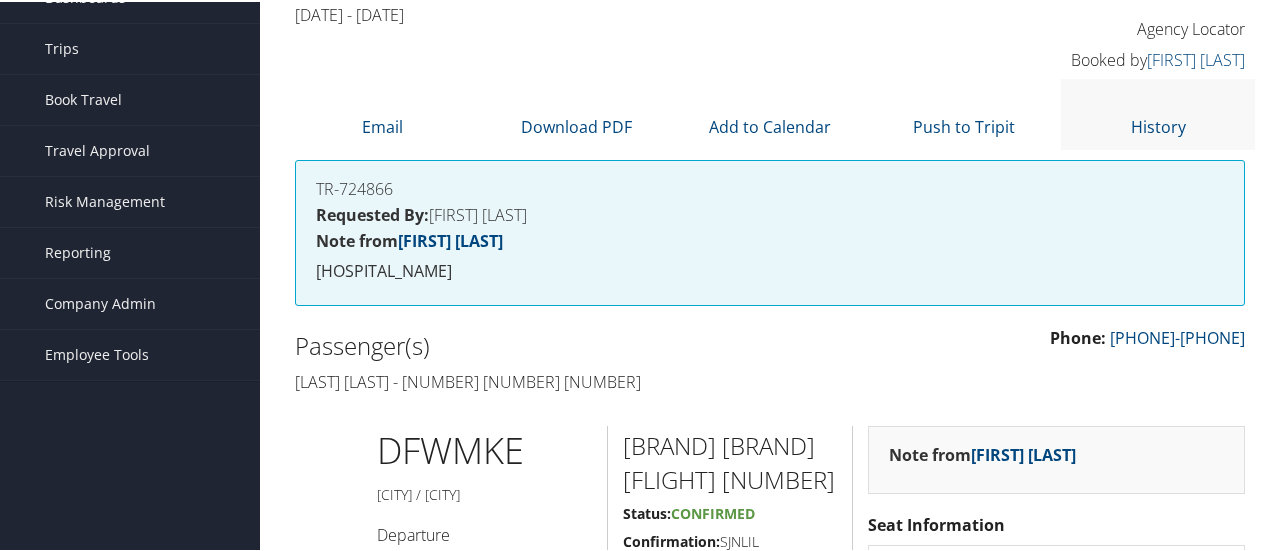 click on "History" at bounding box center [1158, 112] 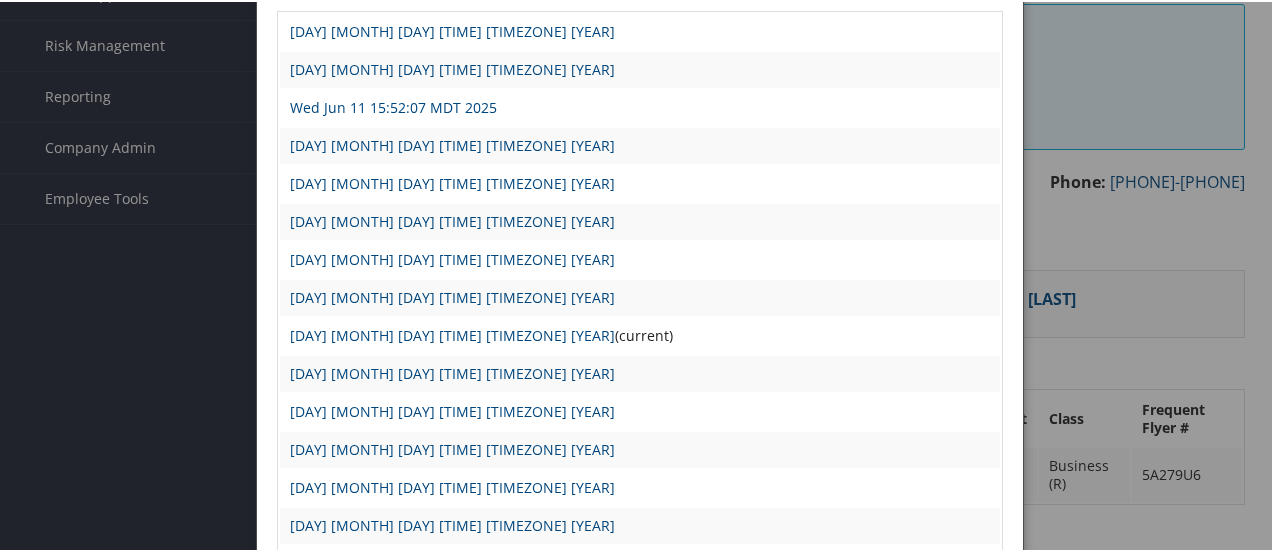 scroll, scrollTop: 300, scrollLeft: 0, axis: vertical 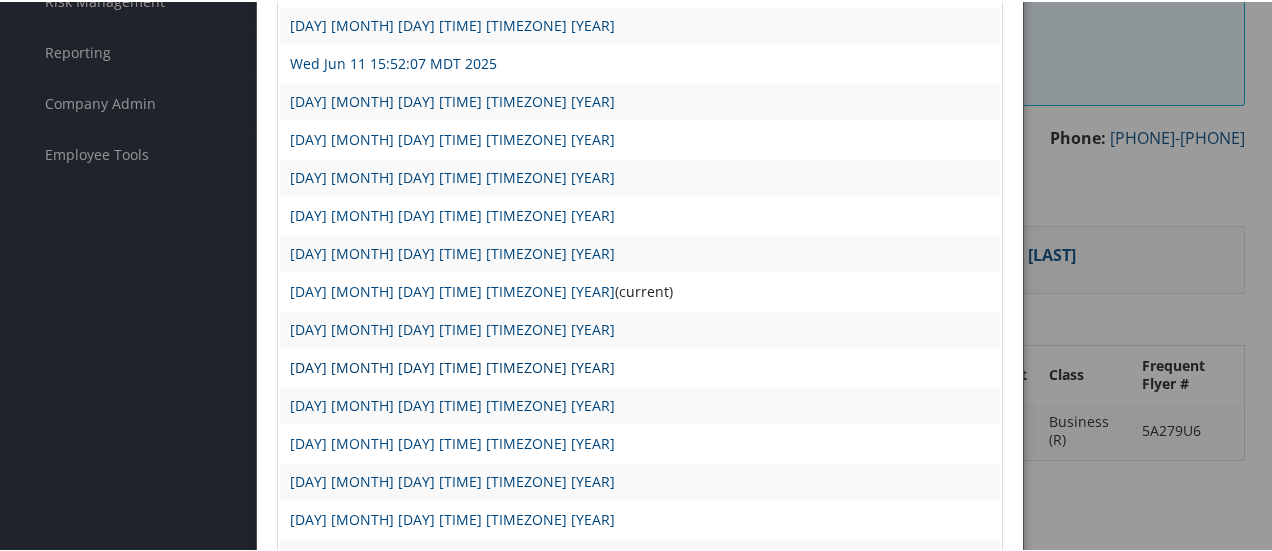 click on "[DAY] [MONTH] [DAY] [TIME] [TIMEZONE] [YEAR]" at bounding box center (452, 365) 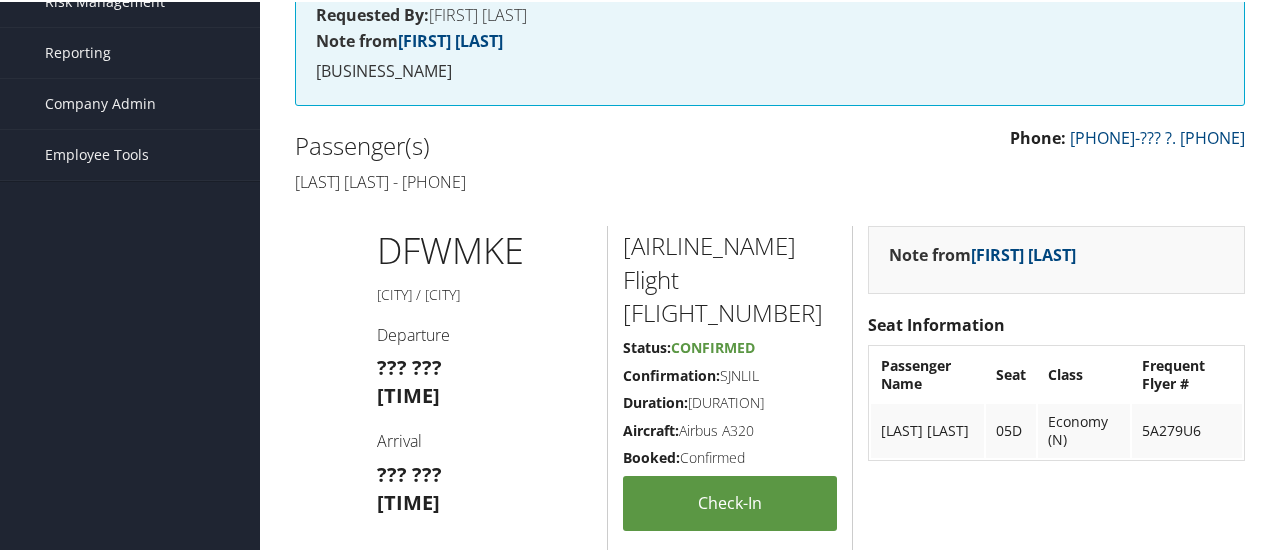 scroll, scrollTop: 100, scrollLeft: 0, axis: vertical 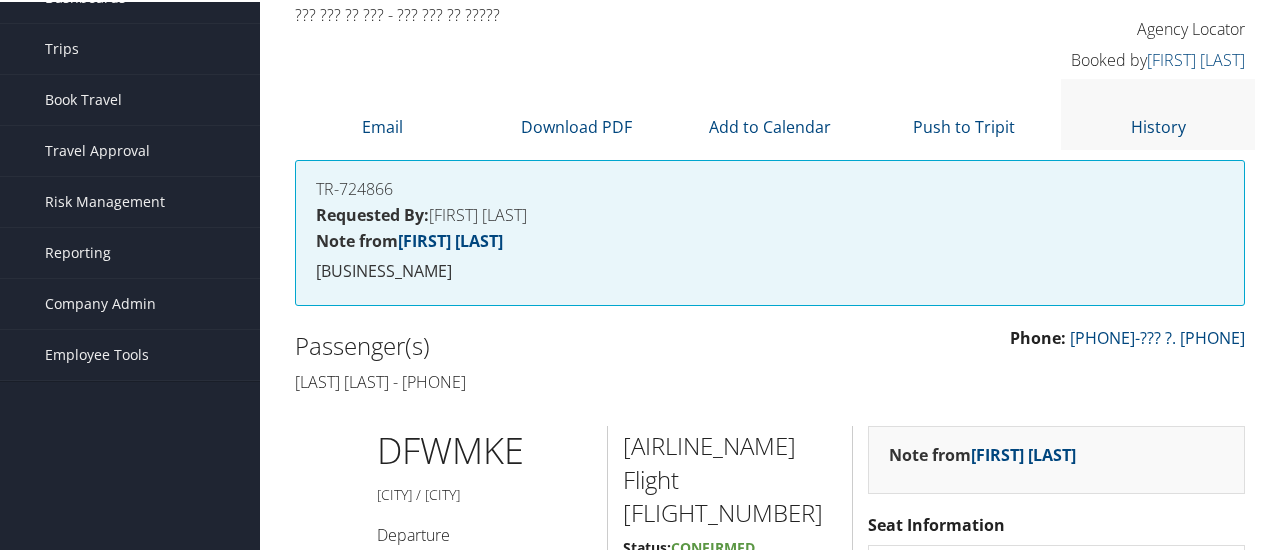 click on "History" at bounding box center (1158, 112) 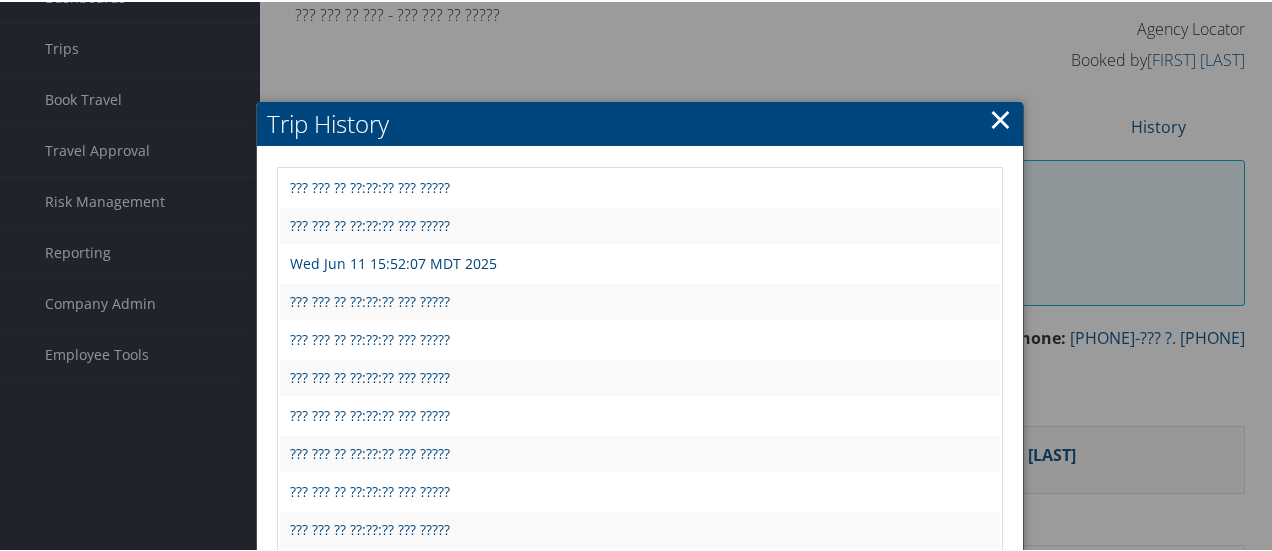 scroll, scrollTop: 200, scrollLeft: 0, axis: vertical 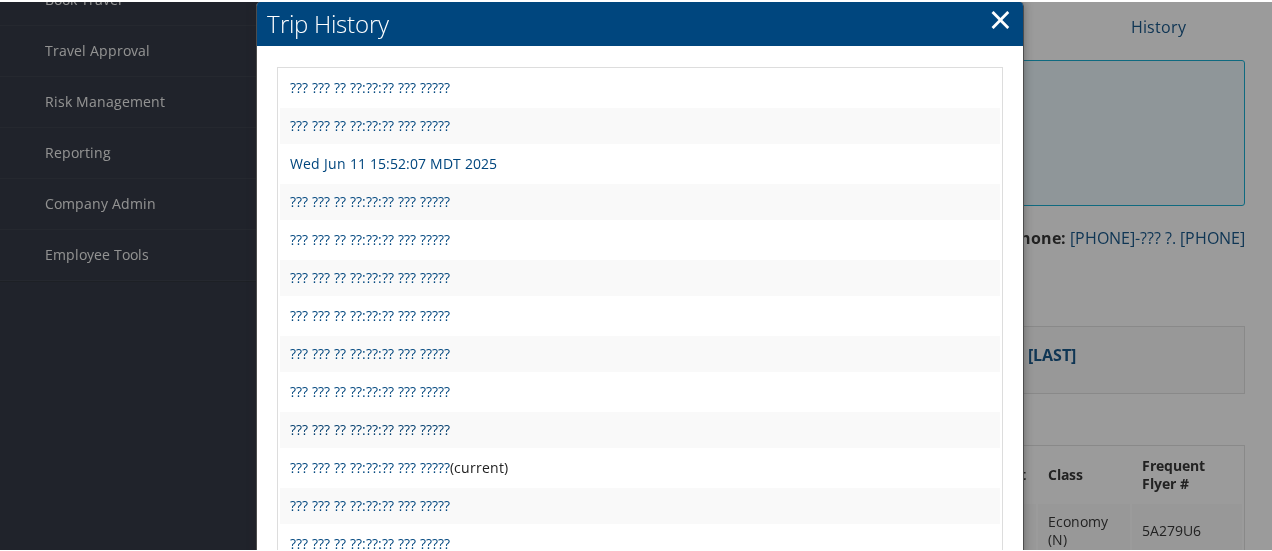 click on "SUN [MONTH] 8 15:30:08 MDT [YEAR]" at bounding box center (370, 427) 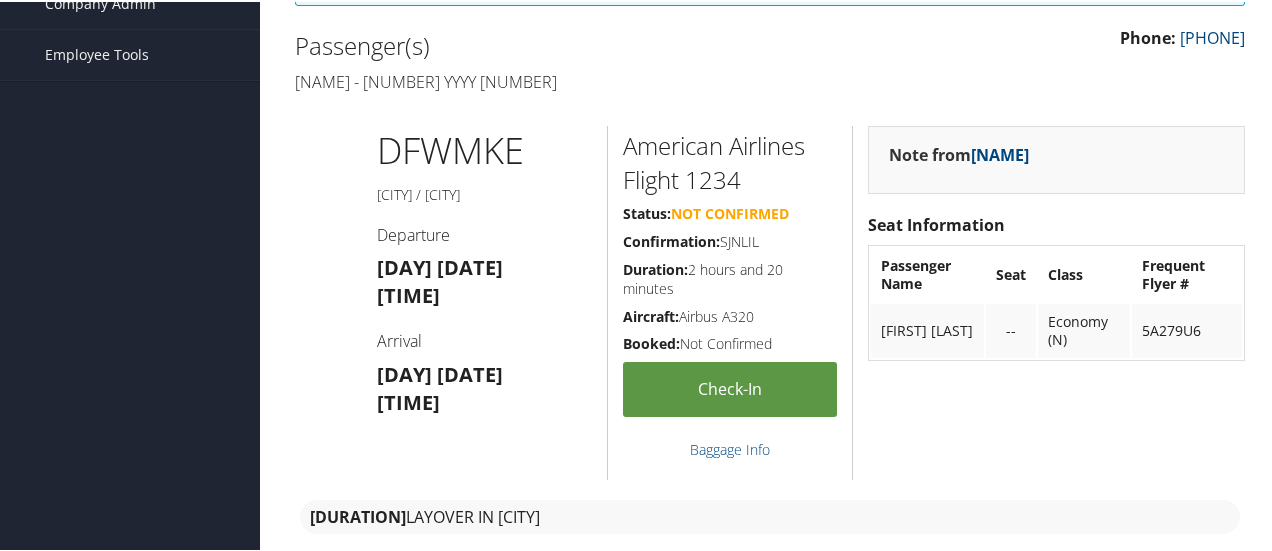 scroll, scrollTop: 500, scrollLeft: 0, axis: vertical 